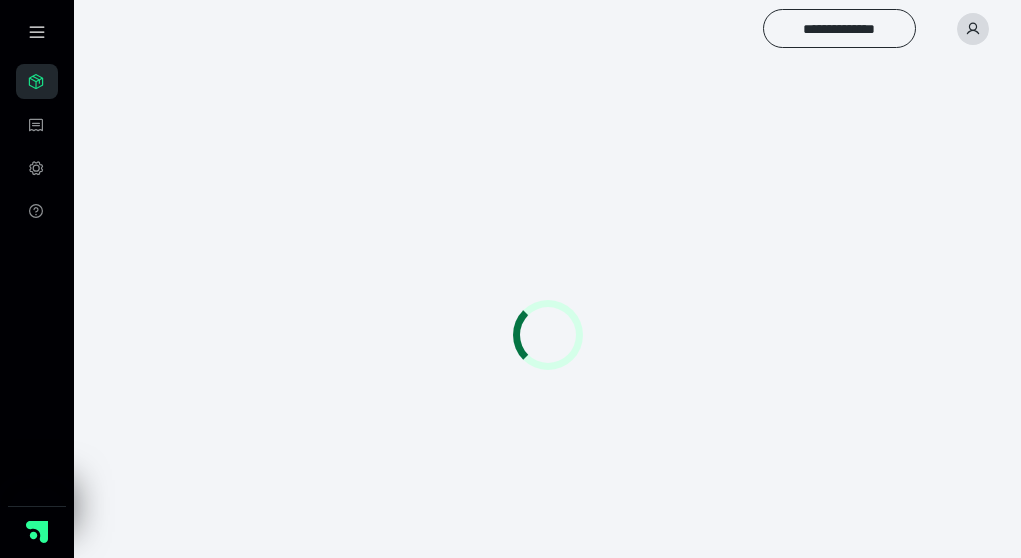 scroll, scrollTop: 0, scrollLeft: 0, axis: both 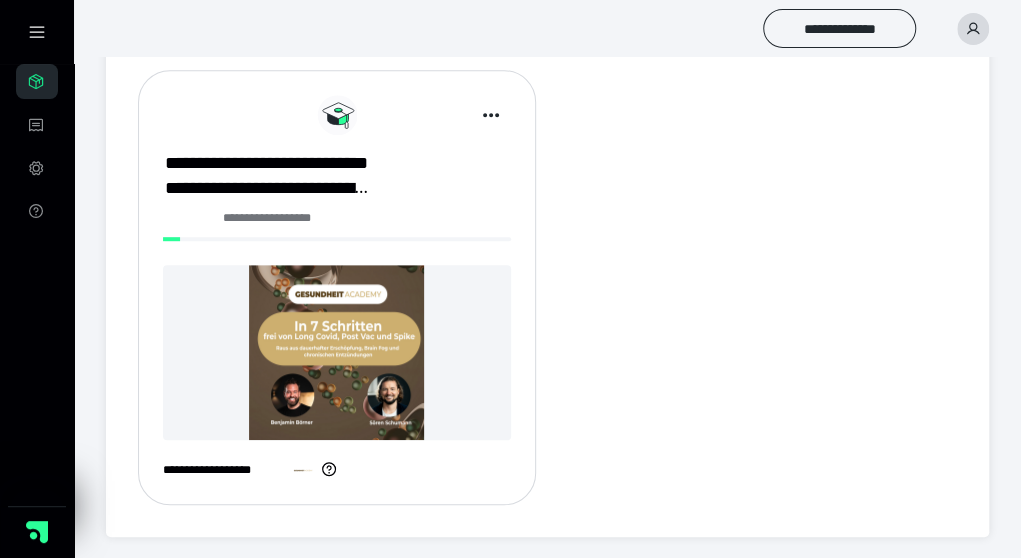 click at bounding box center (337, 352) 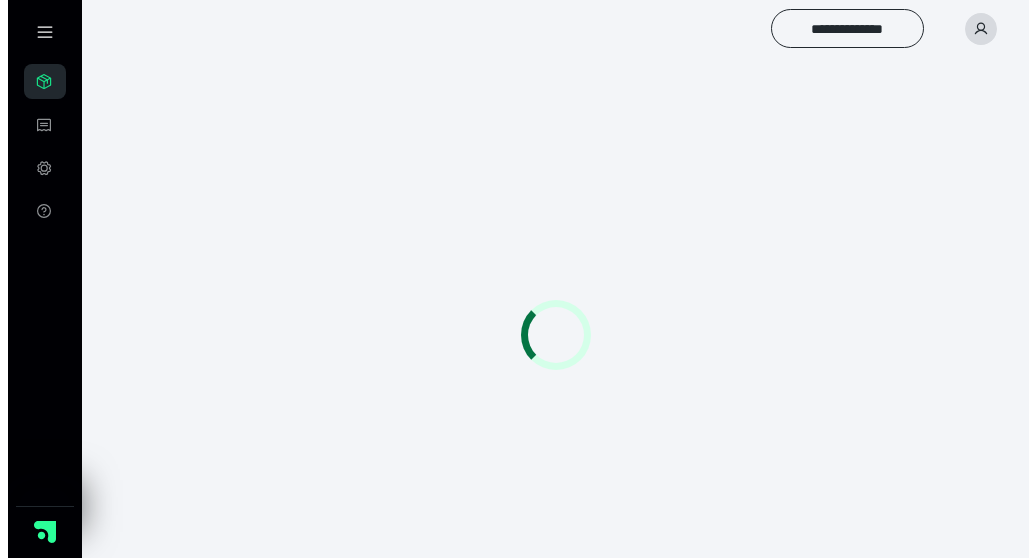 scroll, scrollTop: 0, scrollLeft: 0, axis: both 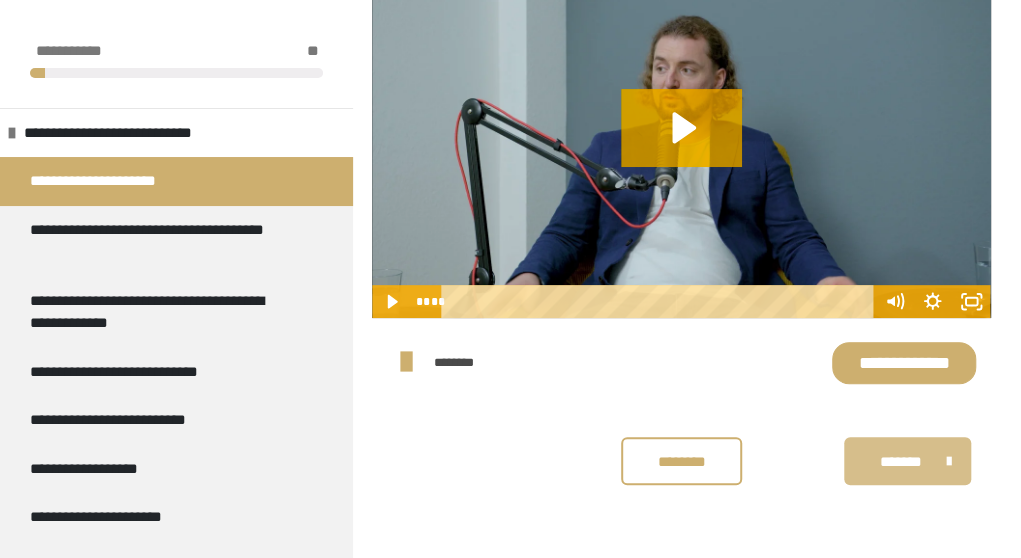 click on "*******" at bounding box center [901, 461] 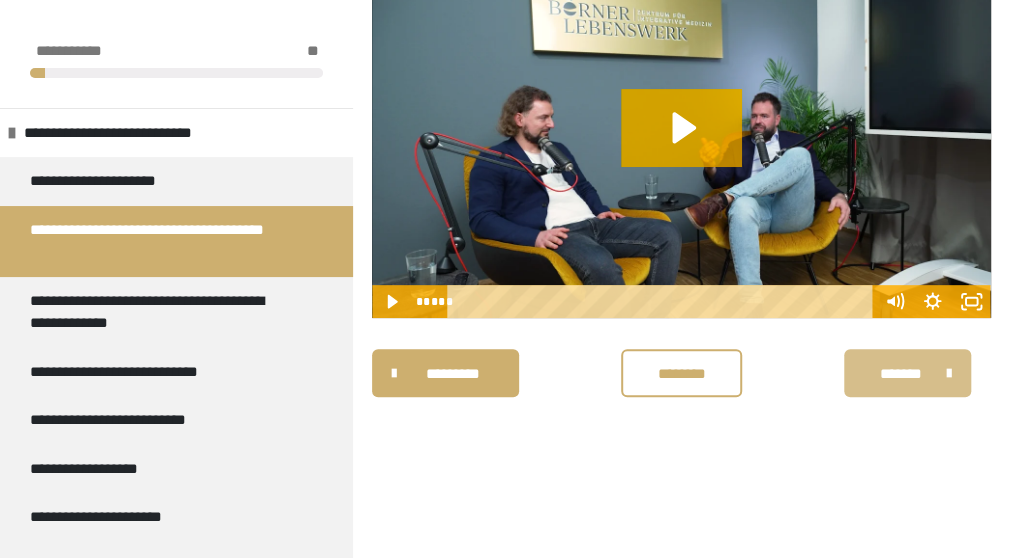 click on "*******" at bounding box center [901, 373] 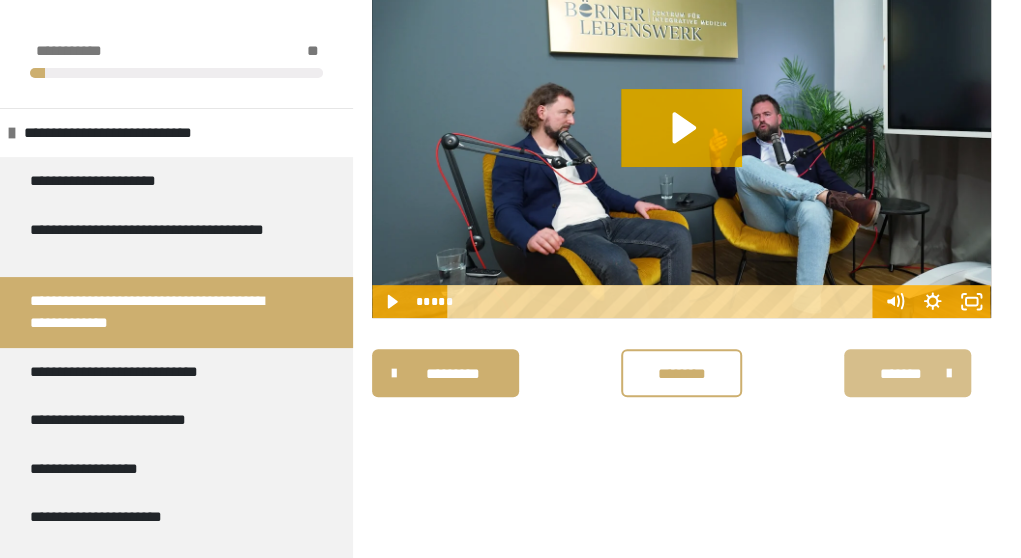 click on "*******" at bounding box center [901, 373] 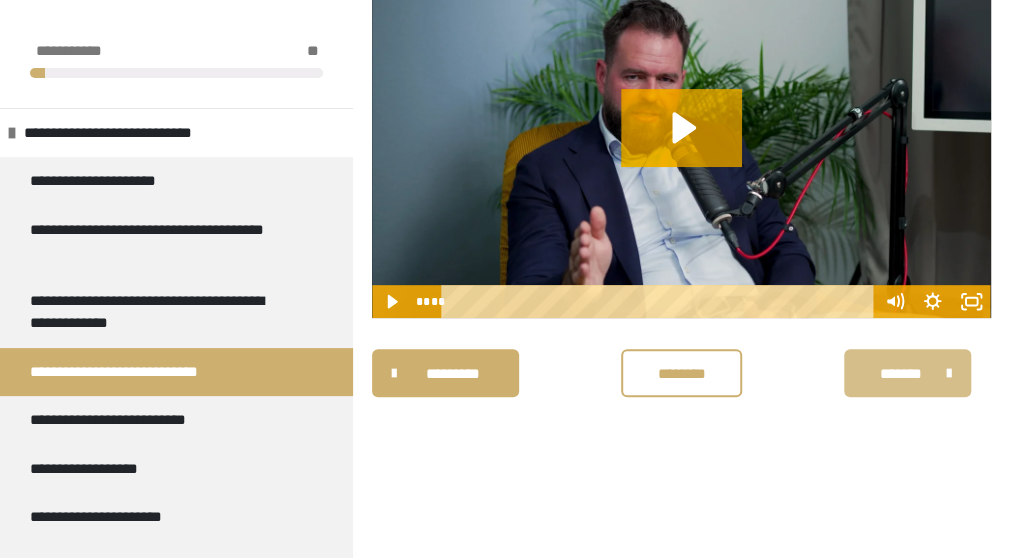 click on "*******" at bounding box center (901, 373) 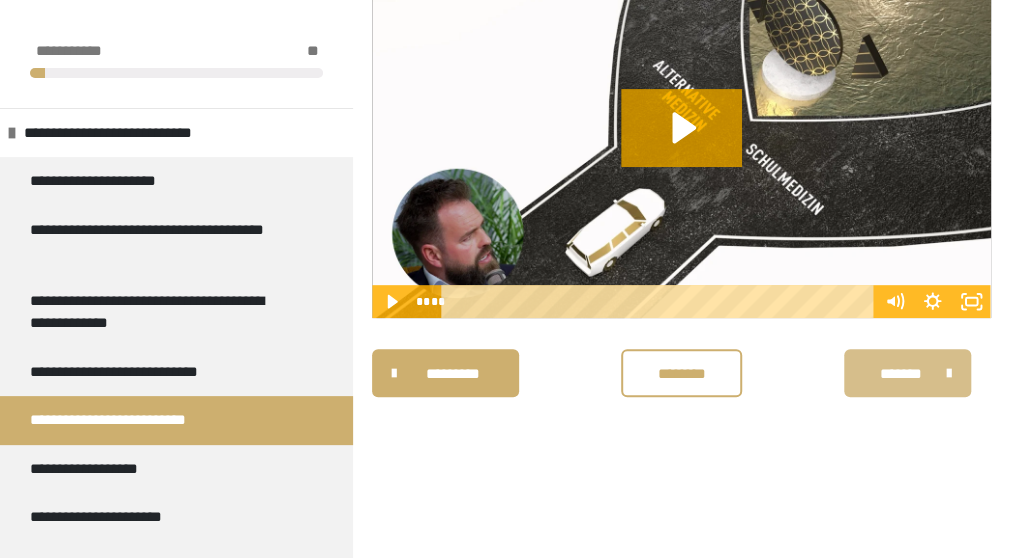 click on "*******" at bounding box center (901, 373) 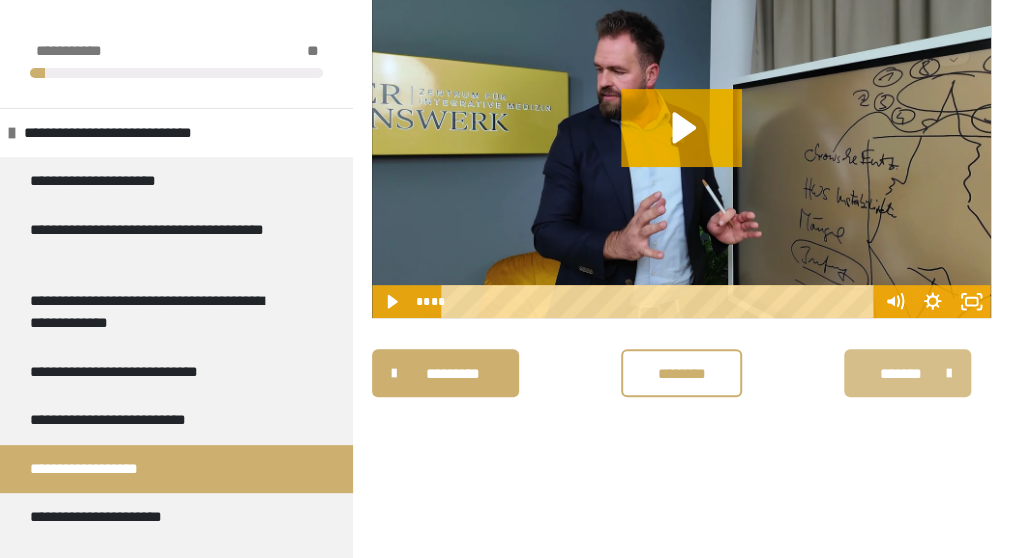 click on "*******" at bounding box center [901, 373] 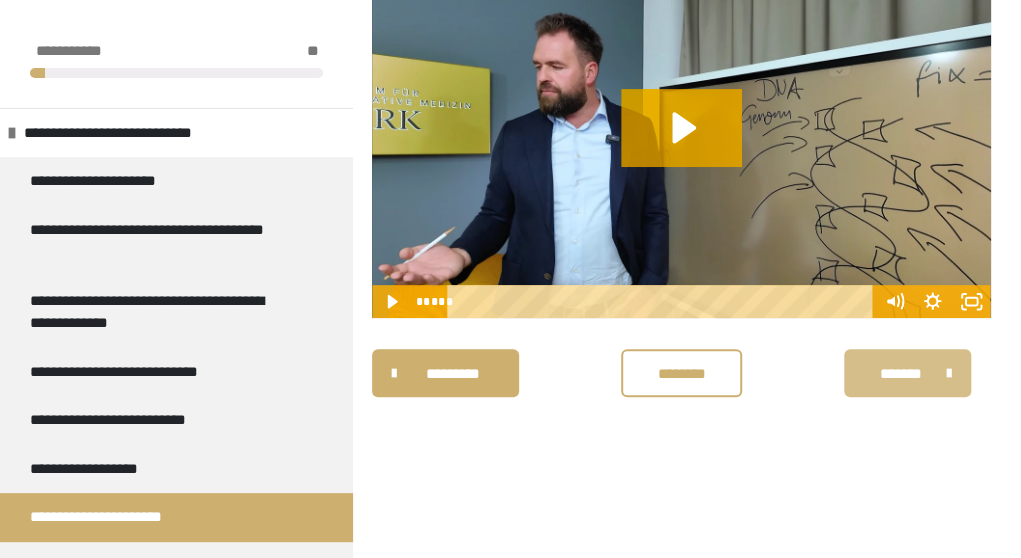 click on "*******" at bounding box center [901, 373] 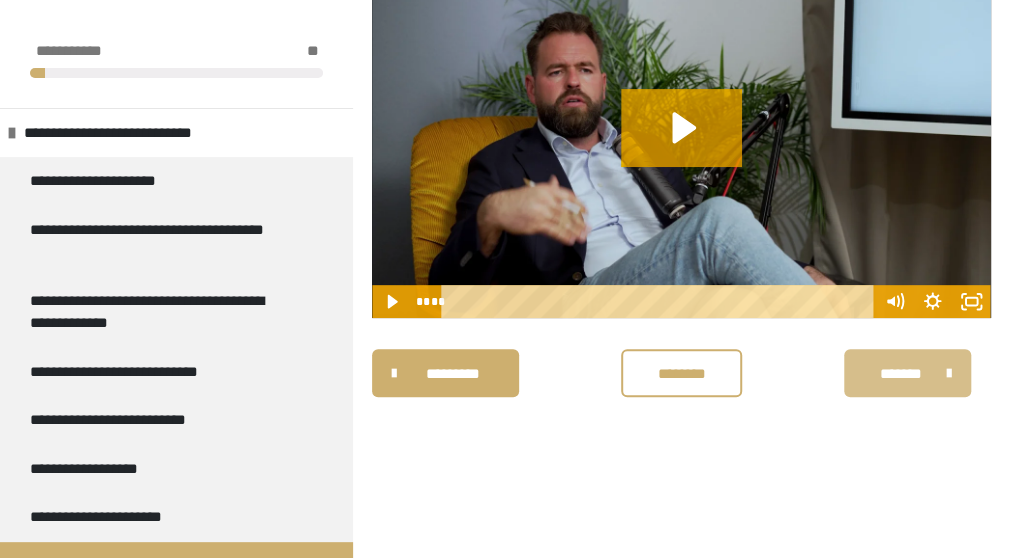click on "*******" at bounding box center [901, 373] 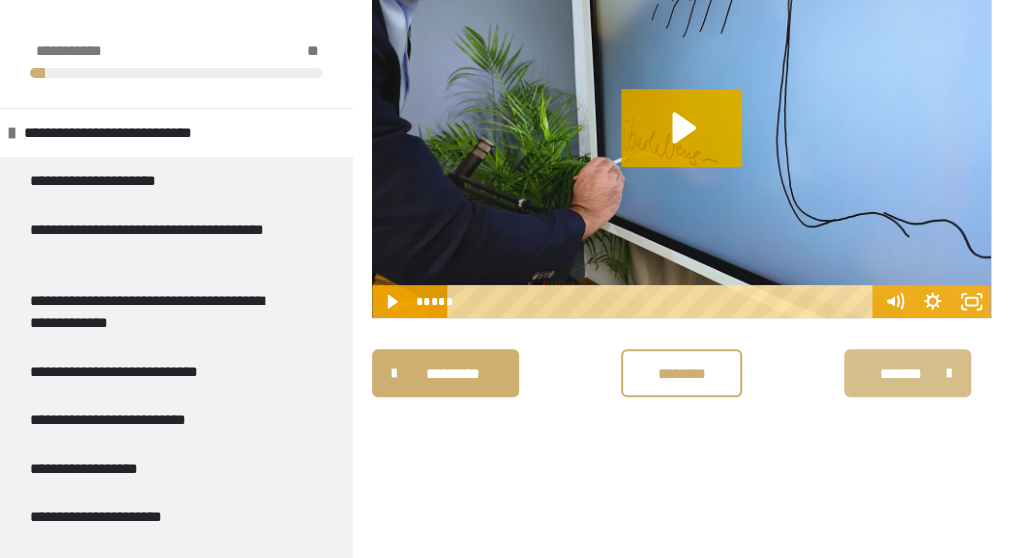 click on "*******" at bounding box center [901, 373] 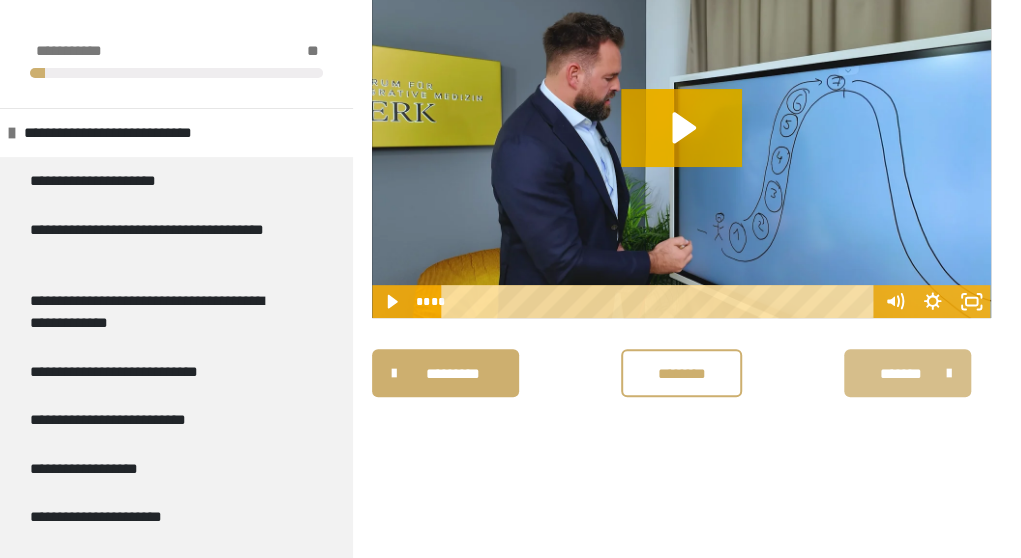 click on "*******" at bounding box center (901, 373) 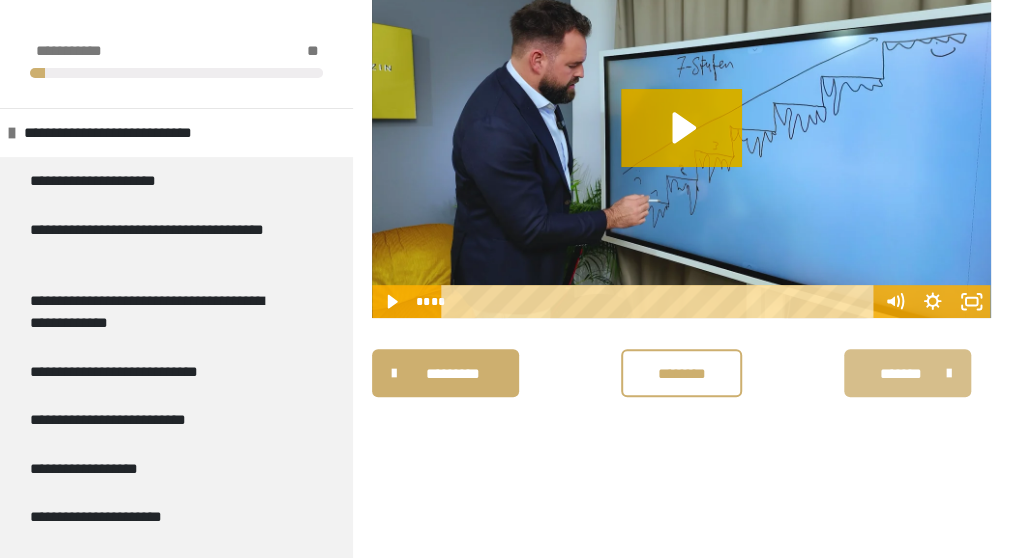 click on "*******" at bounding box center [901, 373] 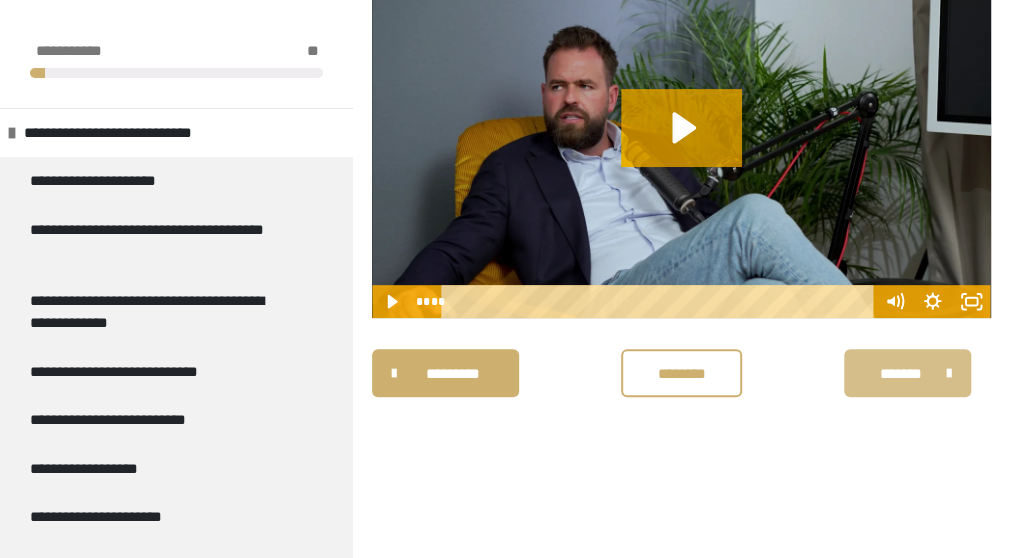 click on "*******" at bounding box center [901, 373] 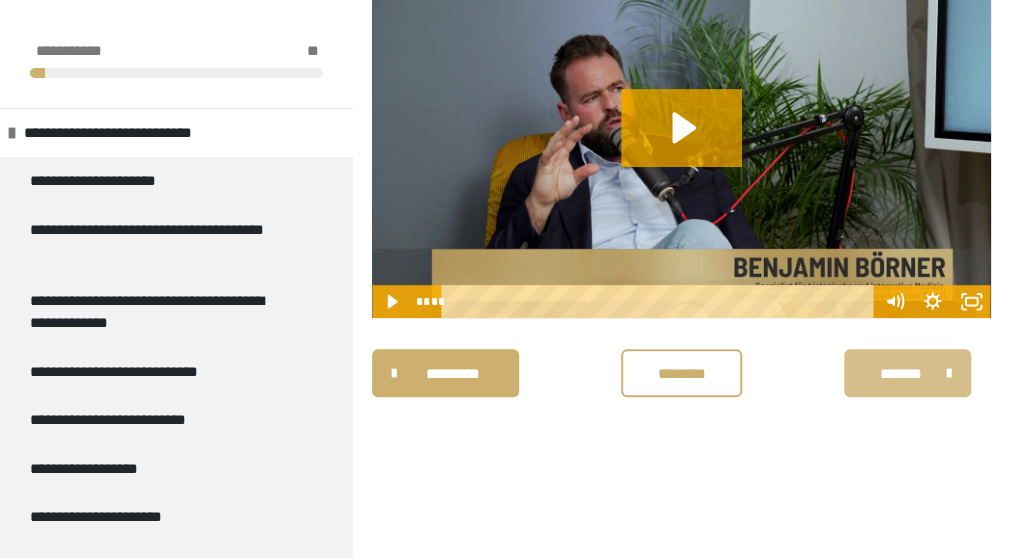 click on "*******" at bounding box center [901, 373] 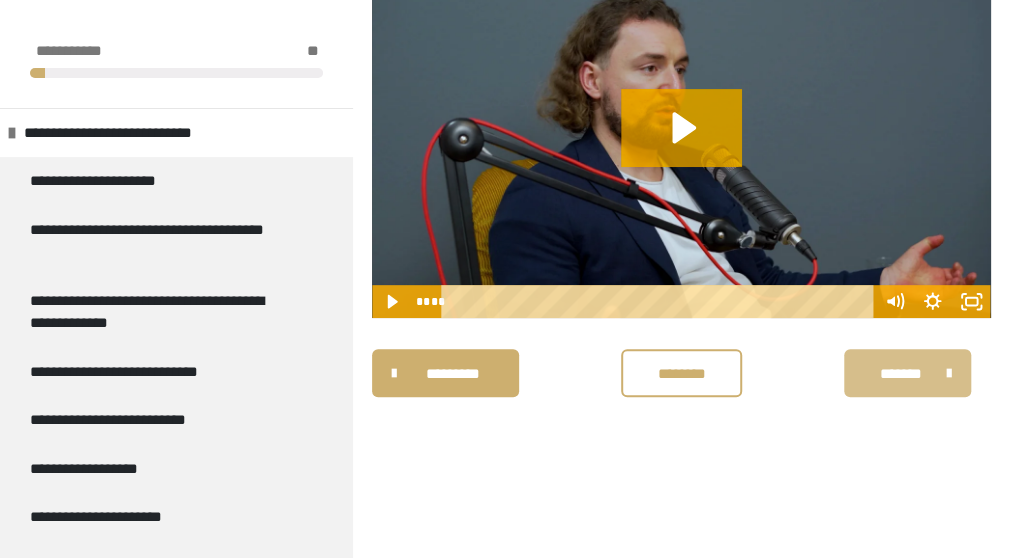 click on "*******" at bounding box center (901, 373) 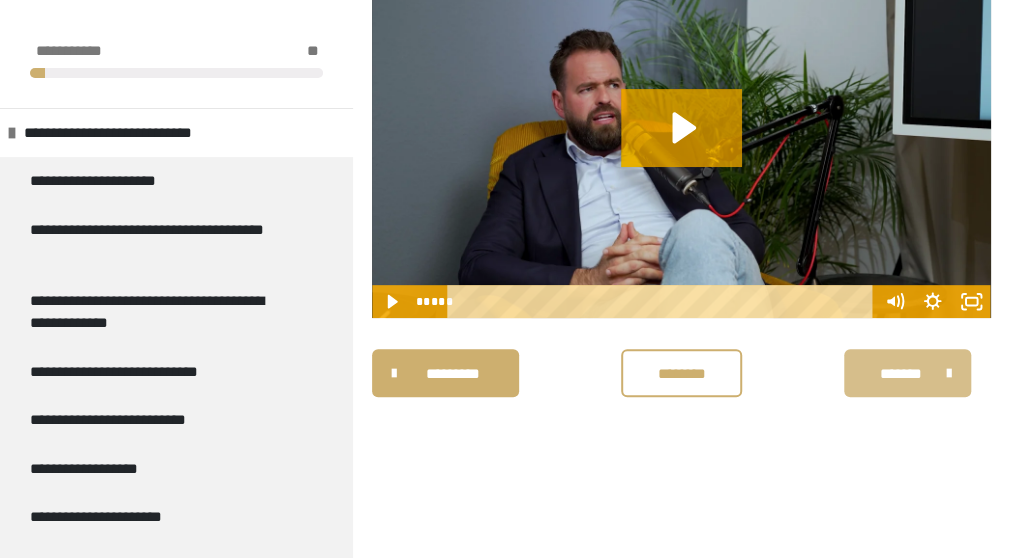 click on "*******" at bounding box center (901, 373) 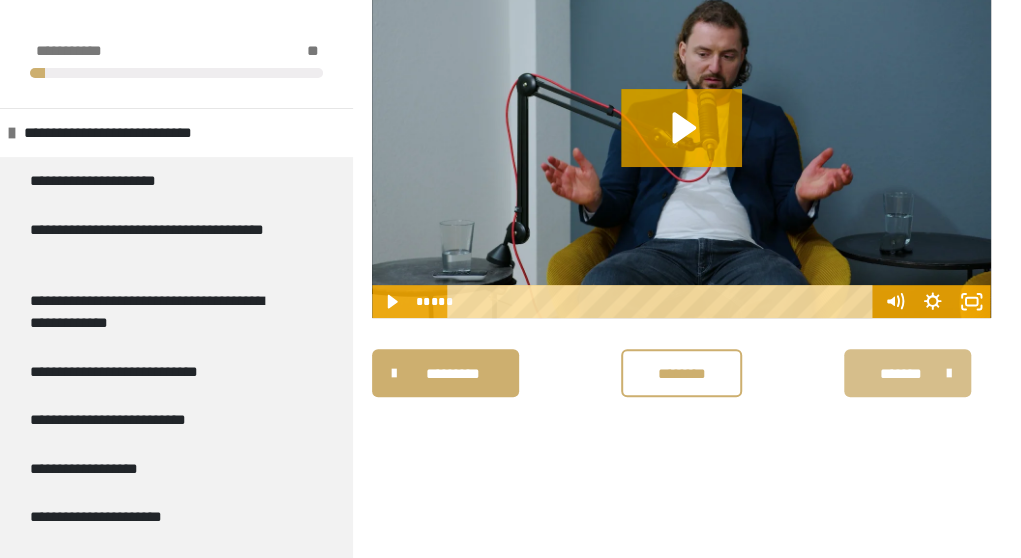 click on "*******" at bounding box center [901, 373] 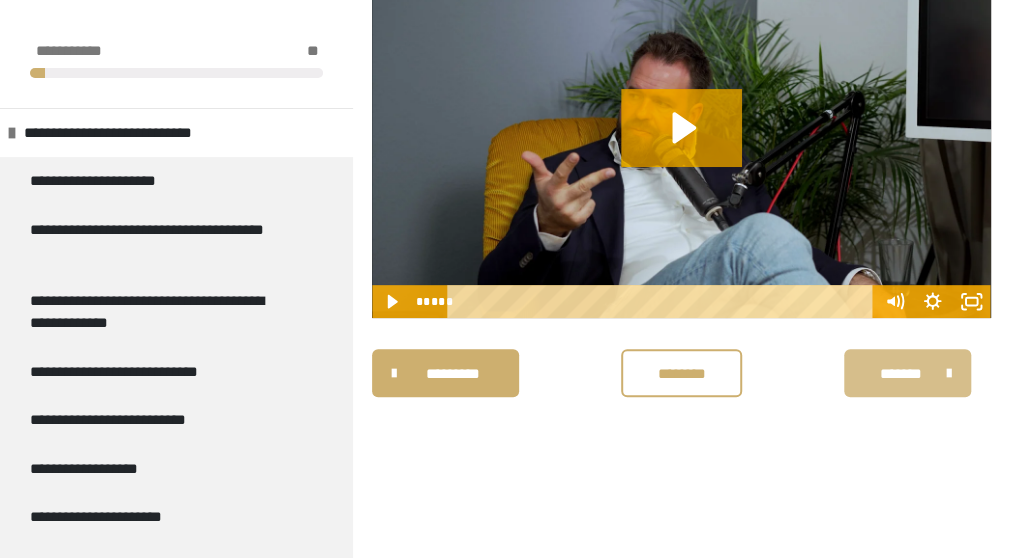 click on "*******" at bounding box center [901, 373] 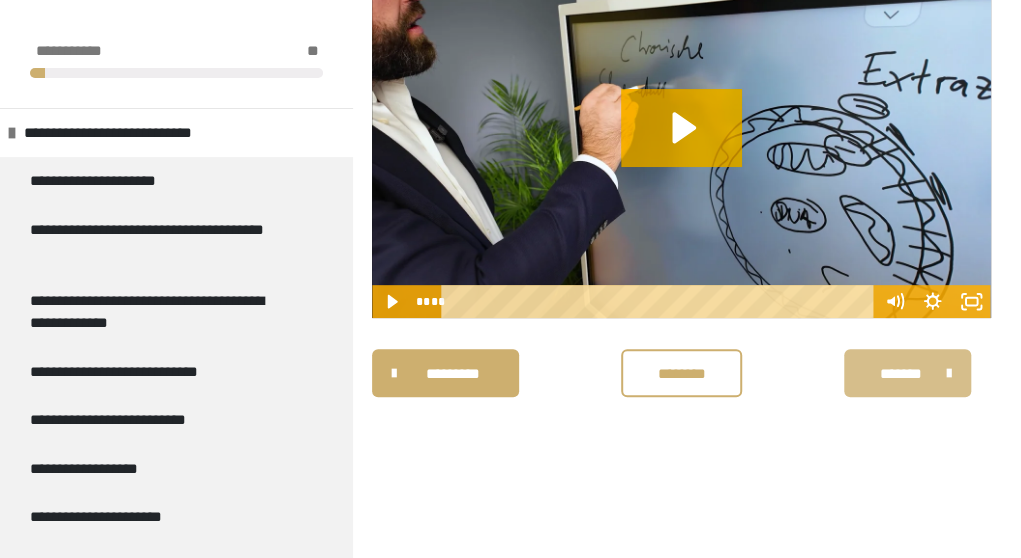click on "*******" at bounding box center (901, 373) 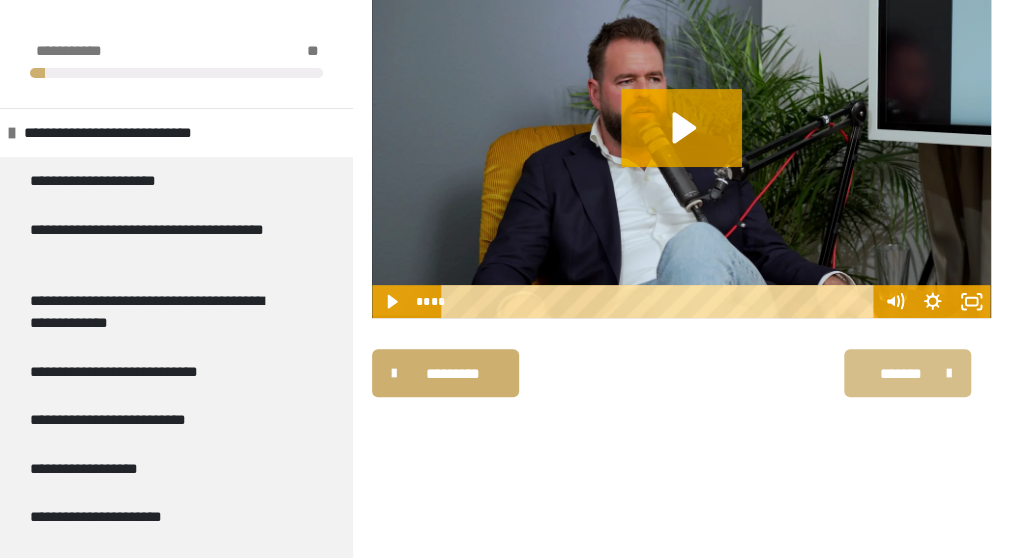 click on "*******" at bounding box center [901, 373] 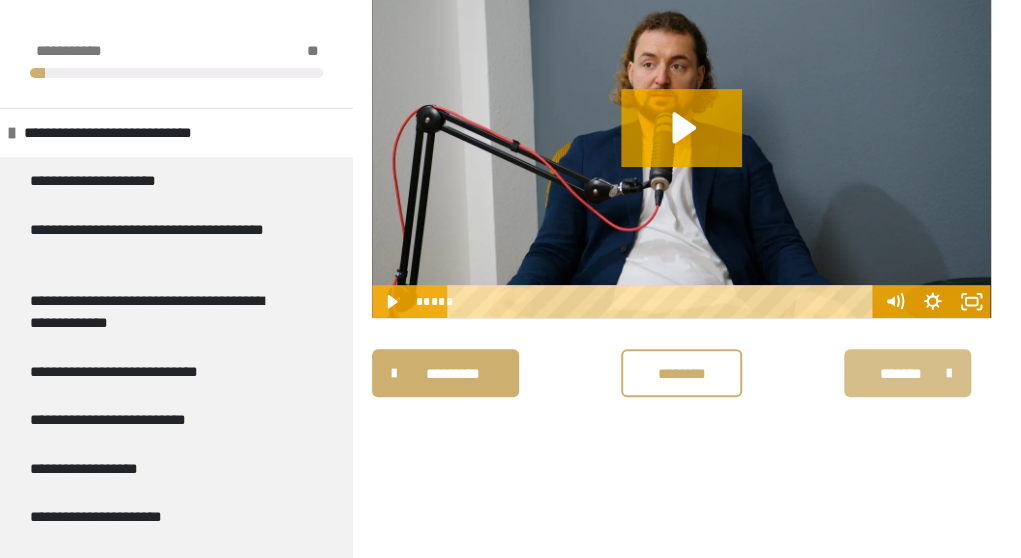 click on "*******" at bounding box center (901, 373) 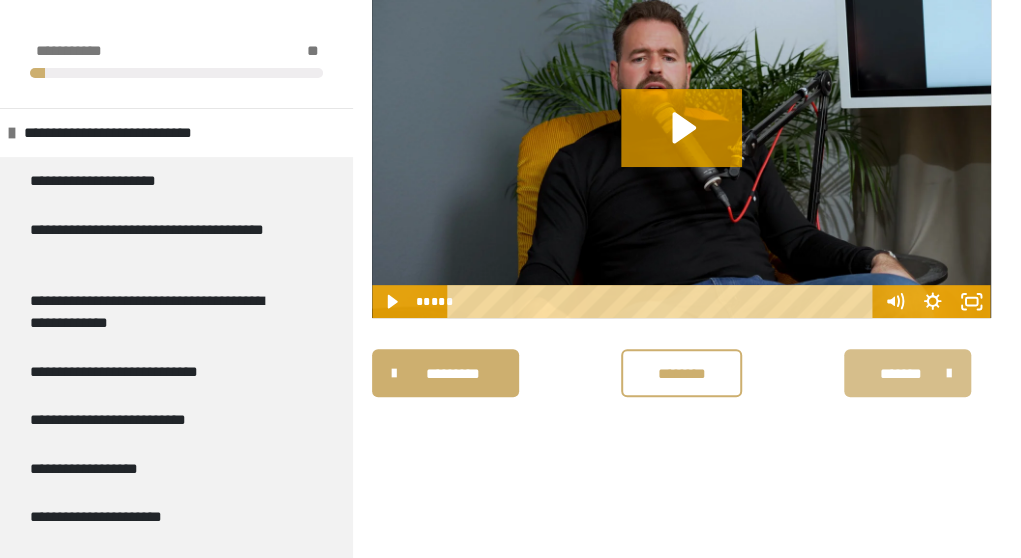 click on "*******" at bounding box center [901, 373] 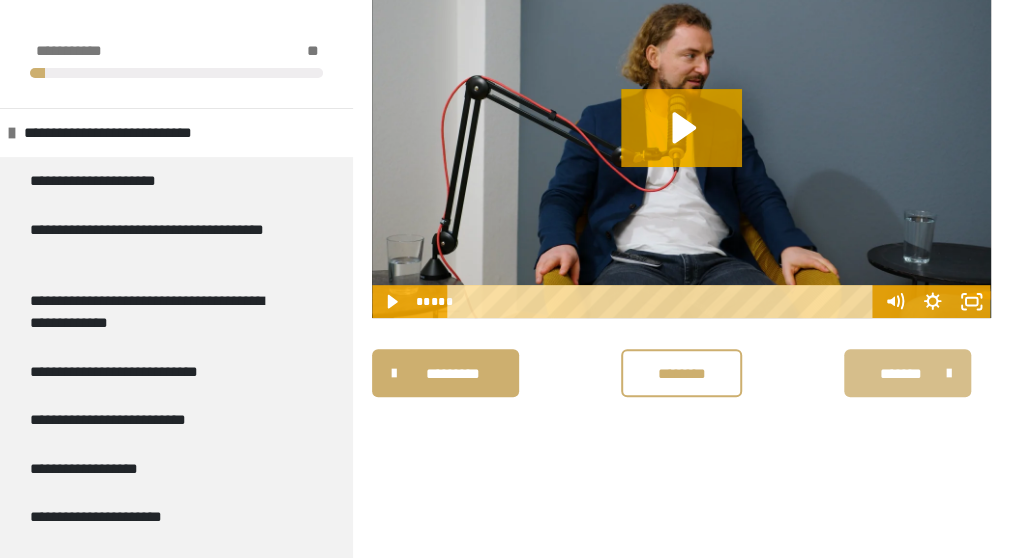 click on "*******" at bounding box center [901, 373] 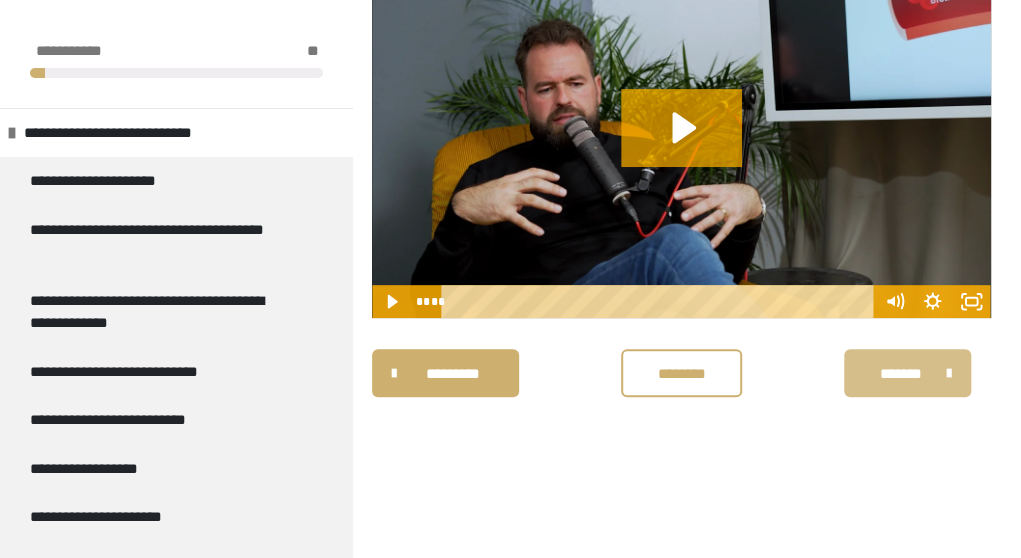 click on "*******" at bounding box center (901, 373) 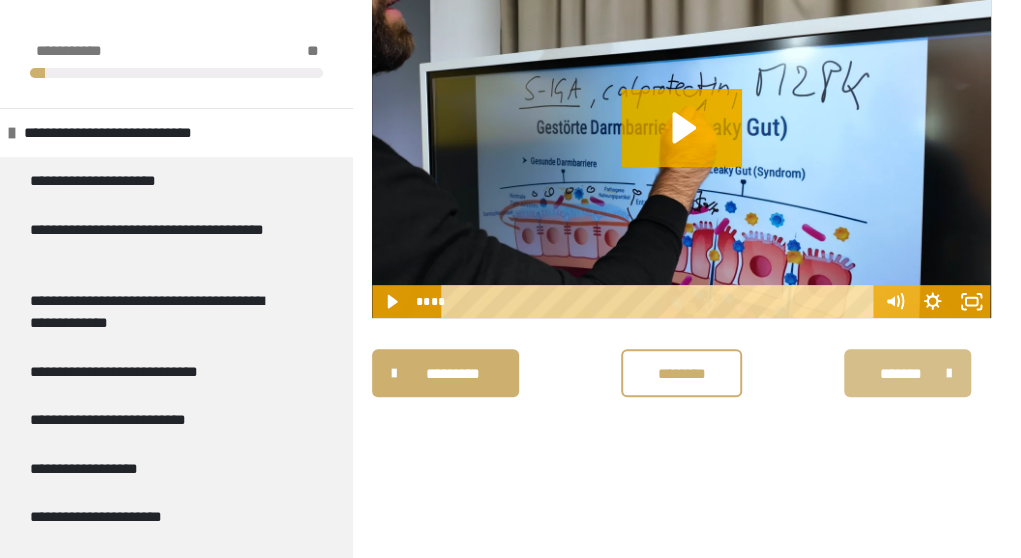 click on "*******" at bounding box center (901, 373) 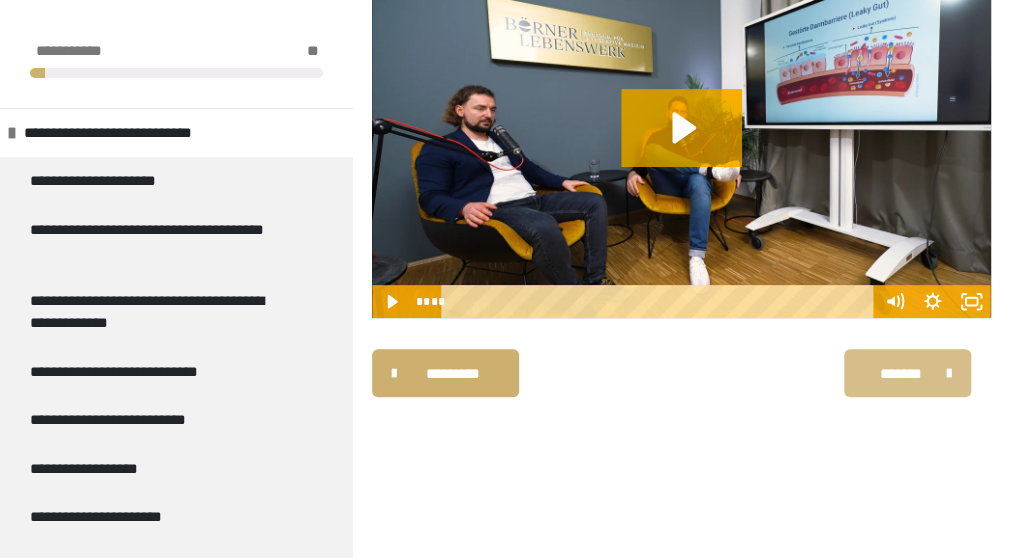 click on "*******" at bounding box center [908, 373] 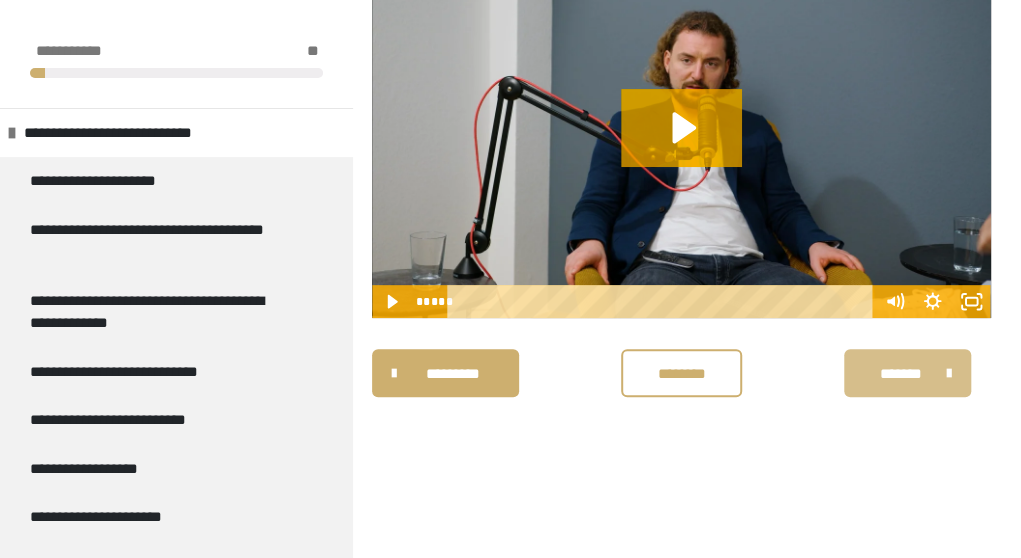 click on "*******" at bounding box center (901, 373) 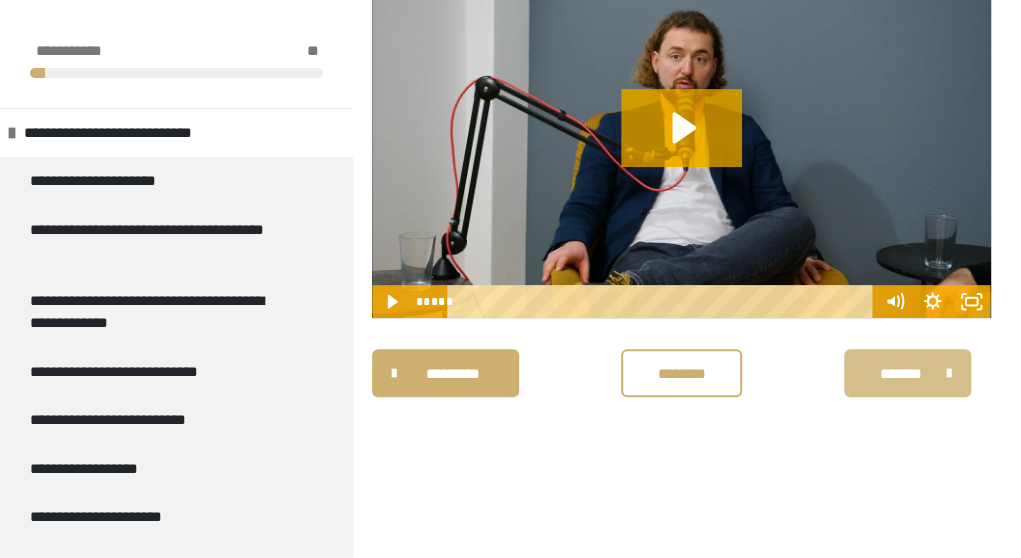 click at bounding box center [944, 372] 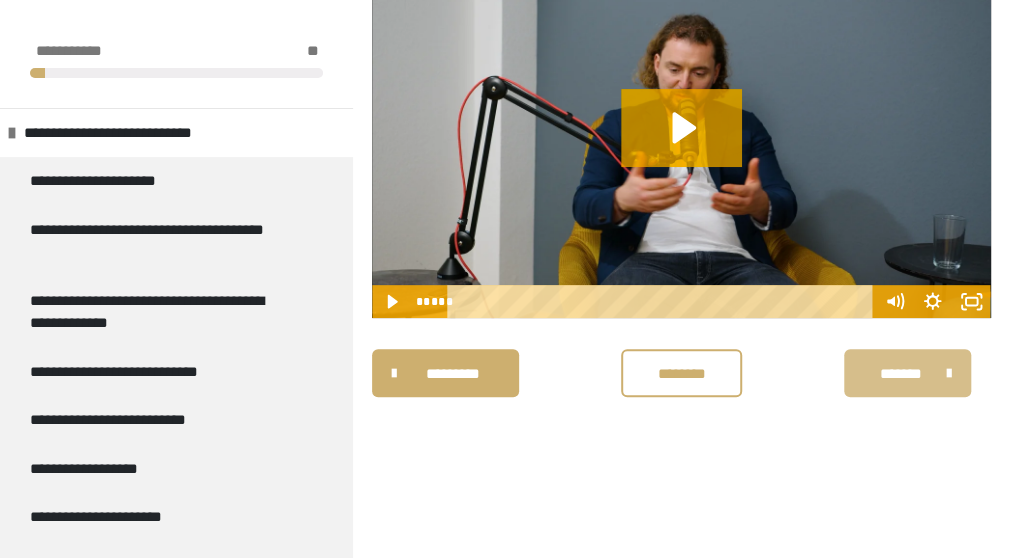 click at bounding box center [944, 372] 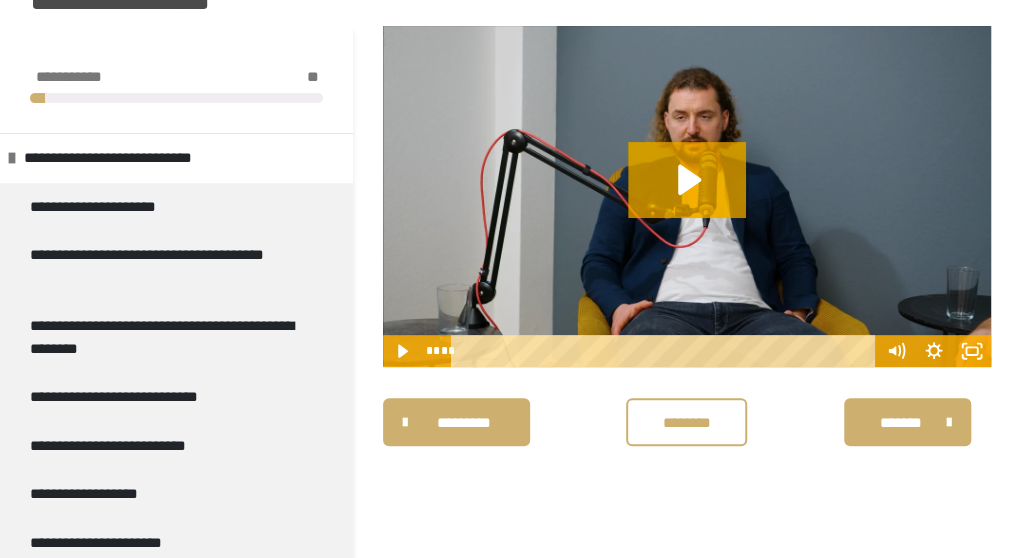 scroll, scrollTop: 253, scrollLeft: 0, axis: vertical 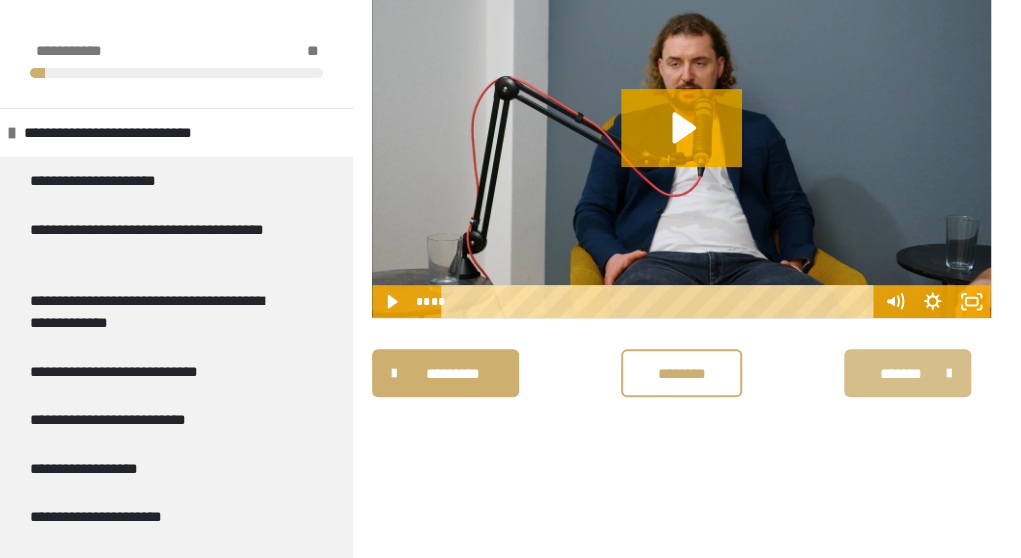 click on "*******" at bounding box center [901, 373] 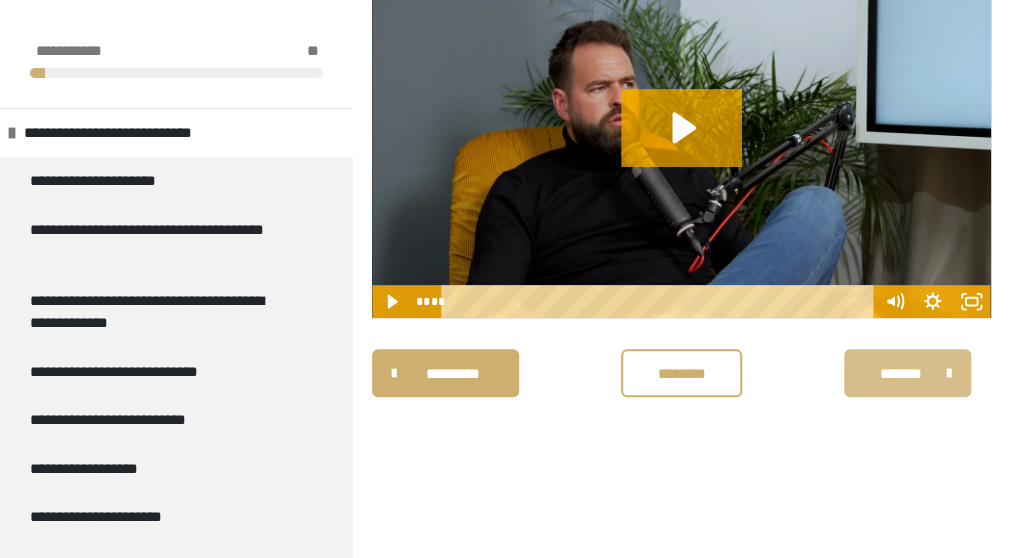 click on "*******" at bounding box center (901, 373) 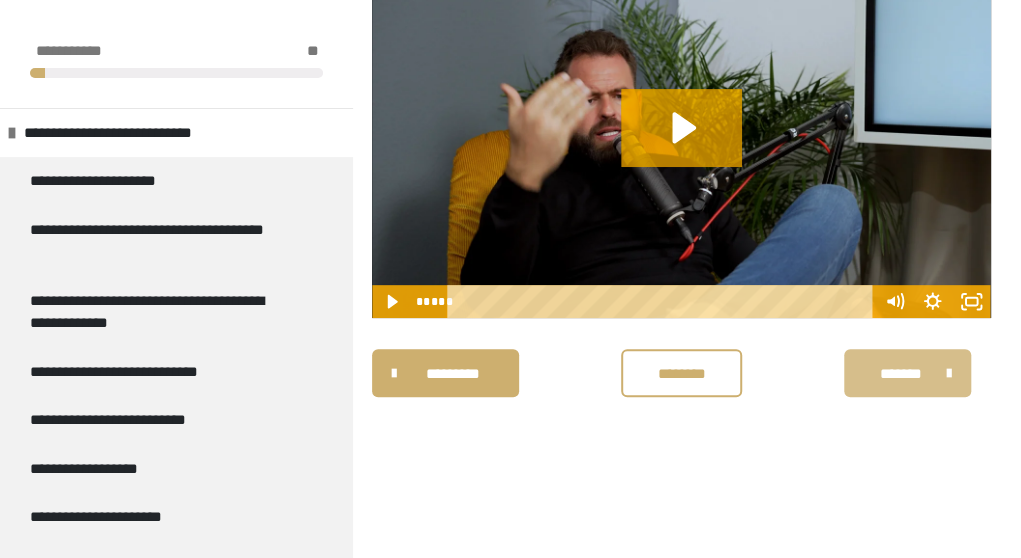 click on "*******" at bounding box center [901, 373] 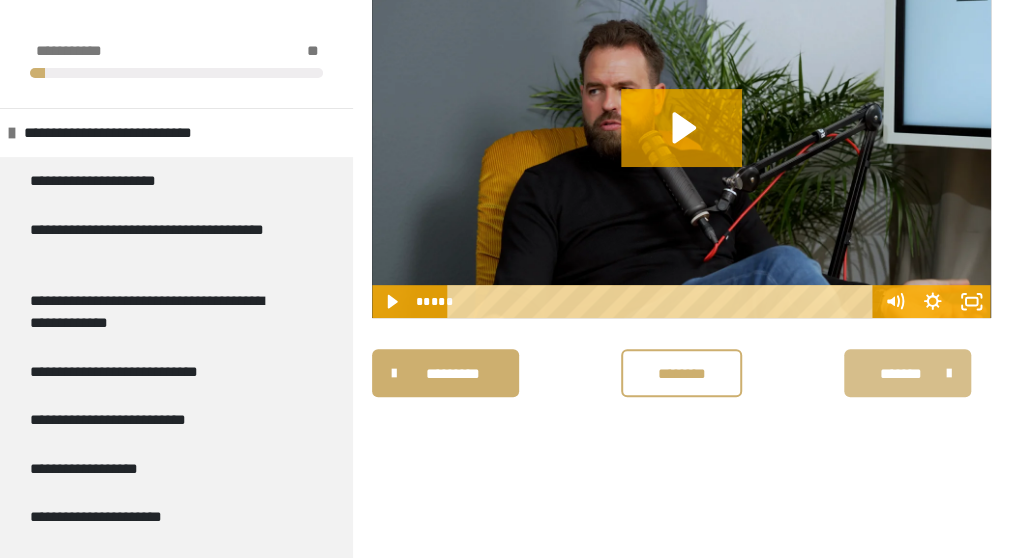 click on "*******" at bounding box center [901, 373] 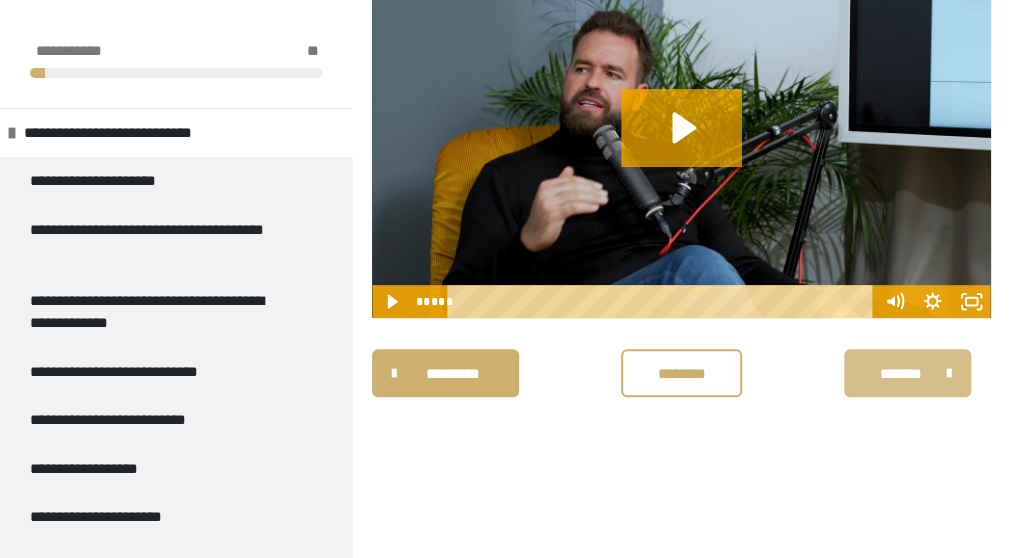click on "*******" at bounding box center [901, 373] 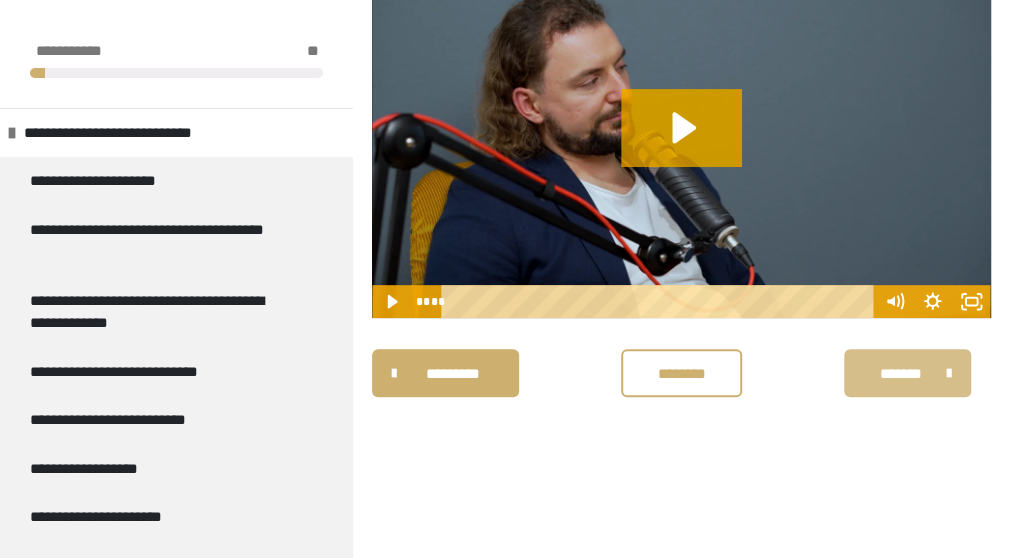 click on "*******" at bounding box center [901, 373] 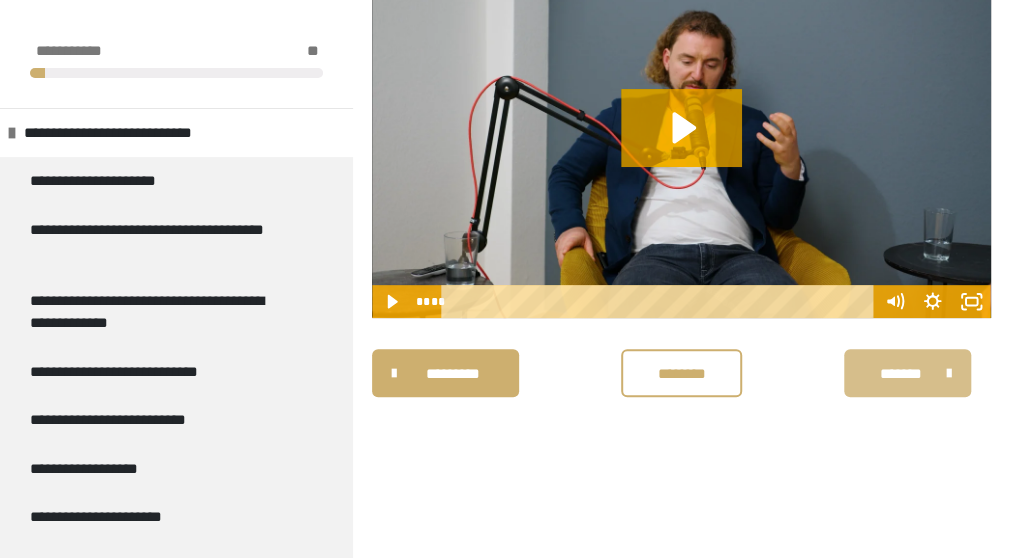 click on "*******" at bounding box center [901, 373] 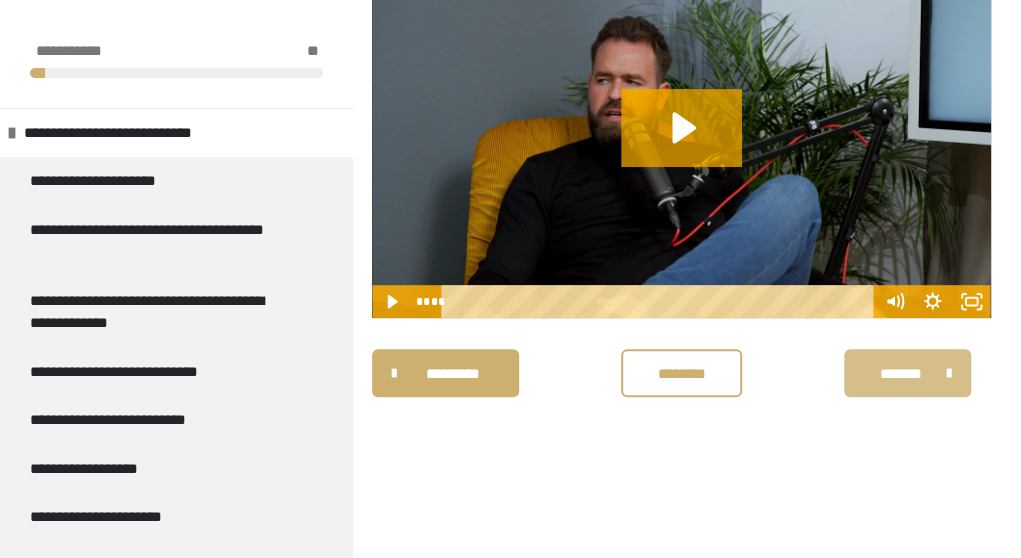 click on "*******" at bounding box center [901, 373] 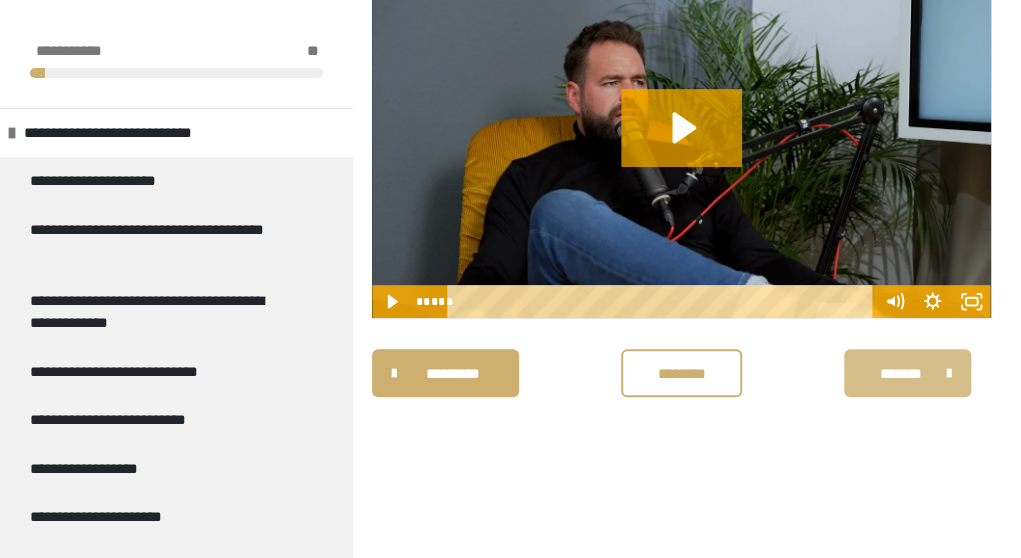 click on "*******" at bounding box center (901, 373) 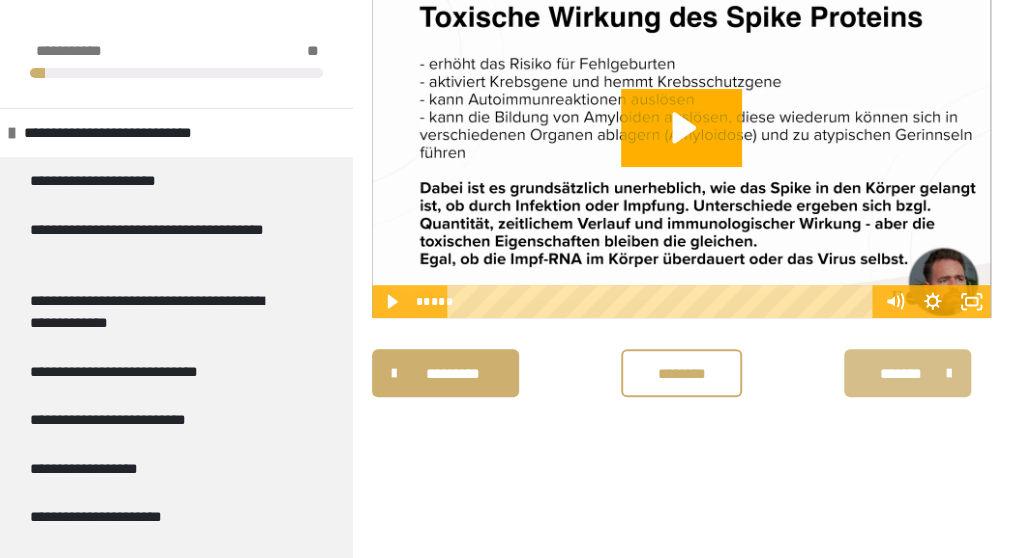 click on "*******" at bounding box center [901, 373] 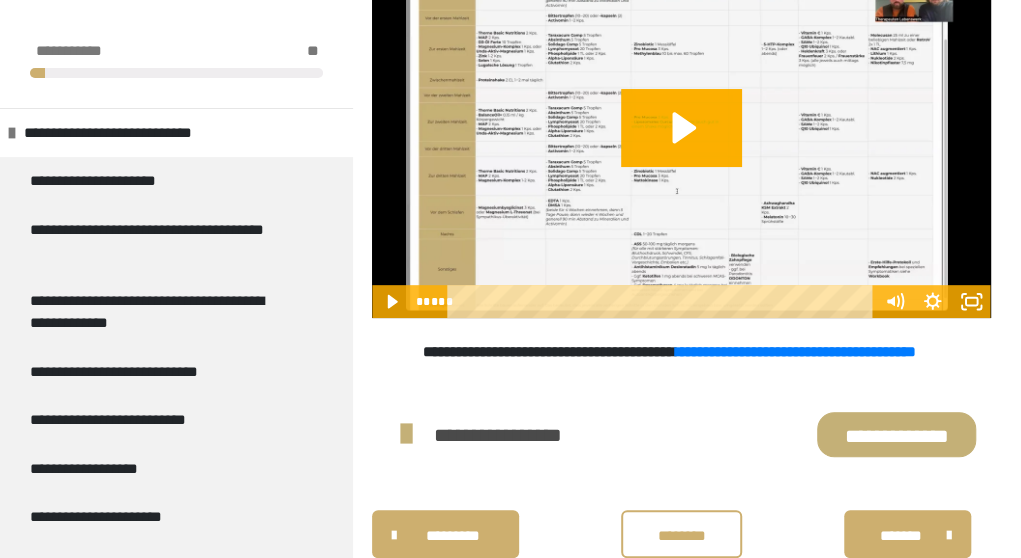 click on "**********" at bounding box center (896, 434) 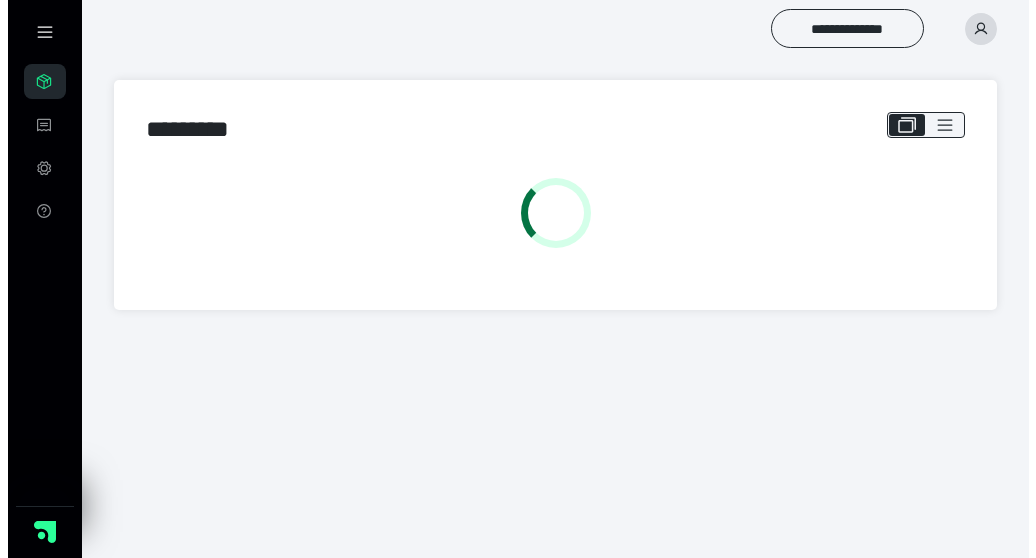 scroll, scrollTop: 0, scrollLeft: 0, axis: both 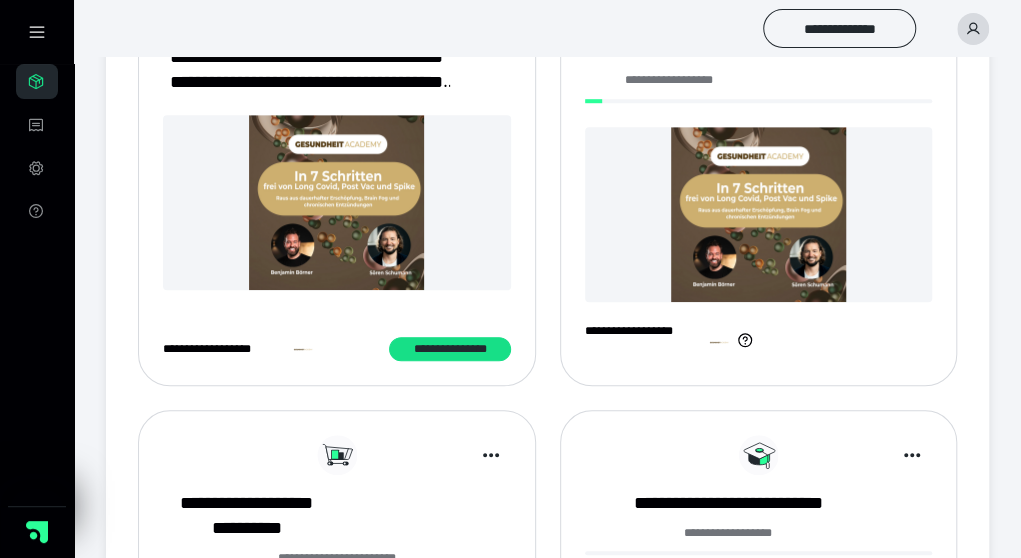 click at bounding box center (337, 202) 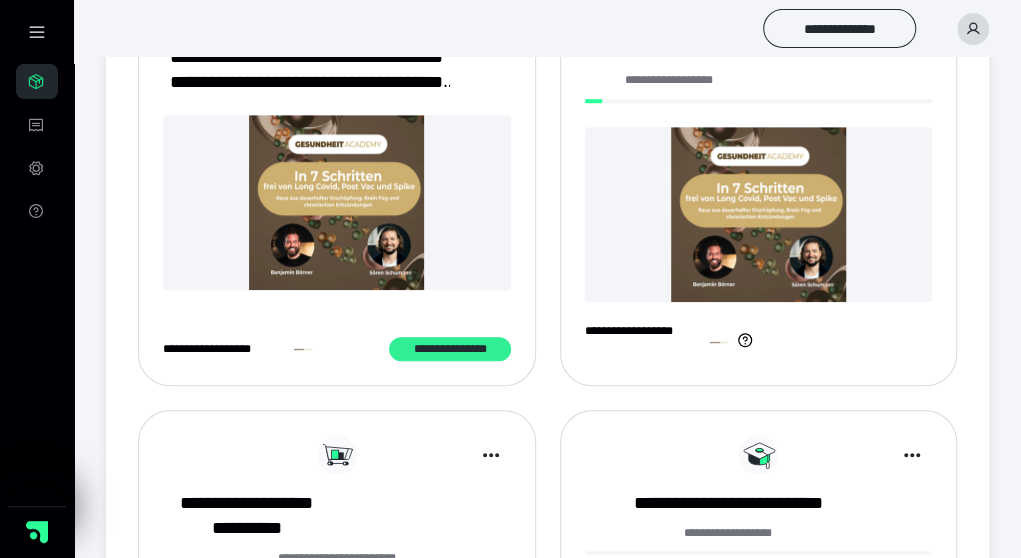 click on "**********" at bounding box center [449, 348] 